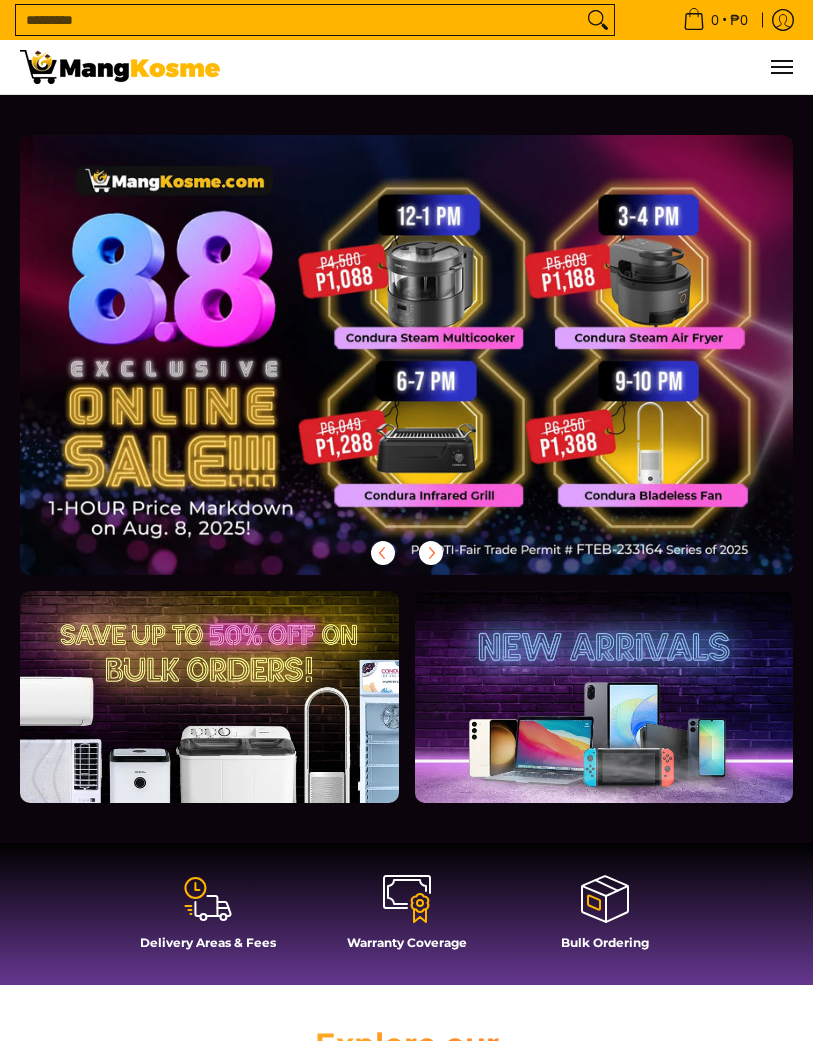scroll, scrollTop: 0, scrollLeft: 0, axis: both 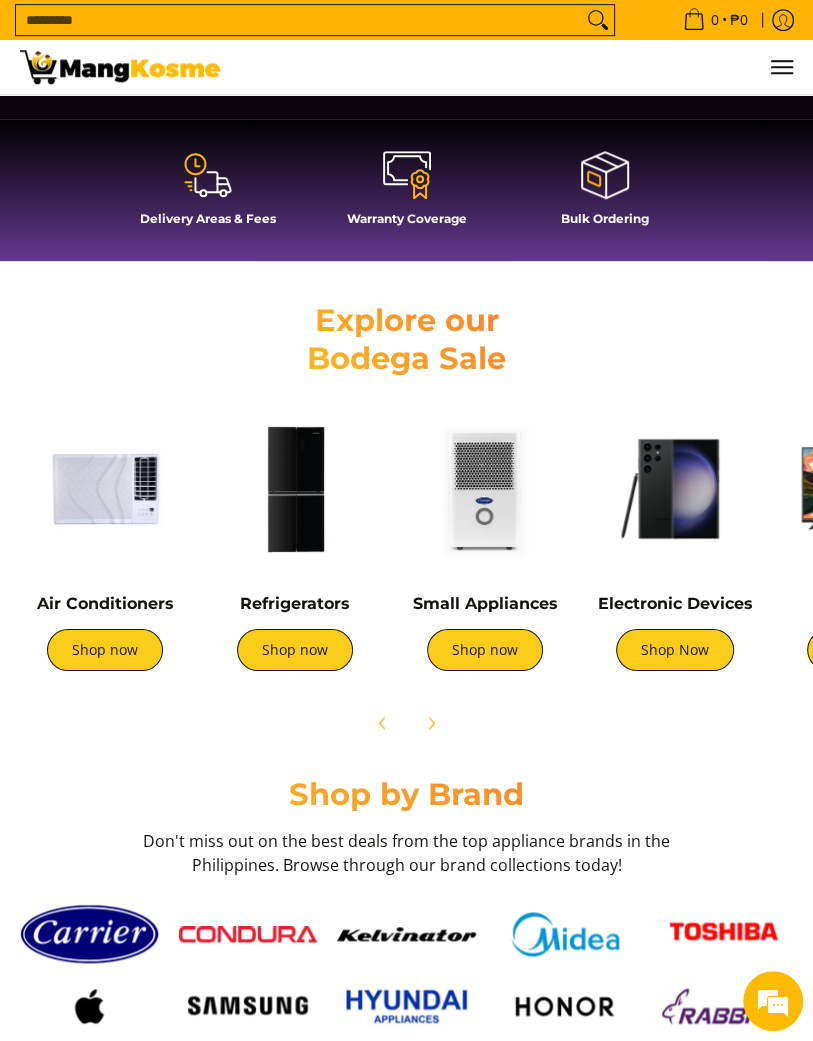 click on "Shop now" at bounding box center [295, 650] 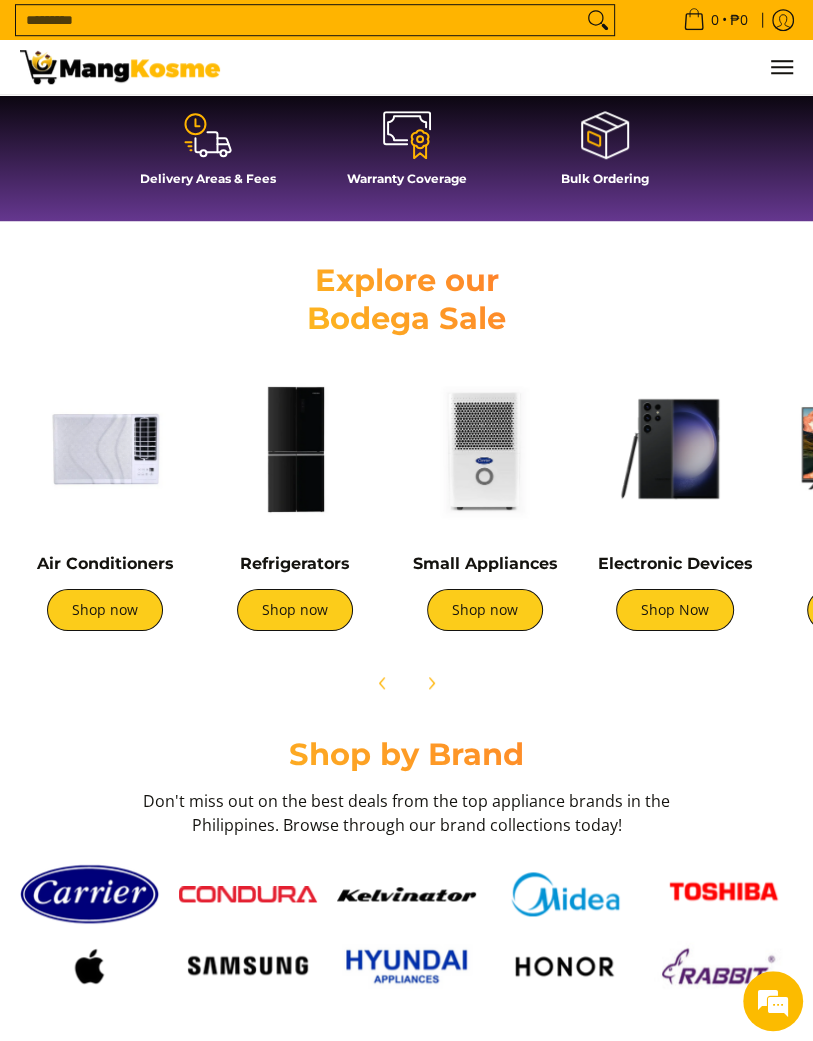 scroll, scrollTop: 820, scrollLeft: 0, axis: vertical 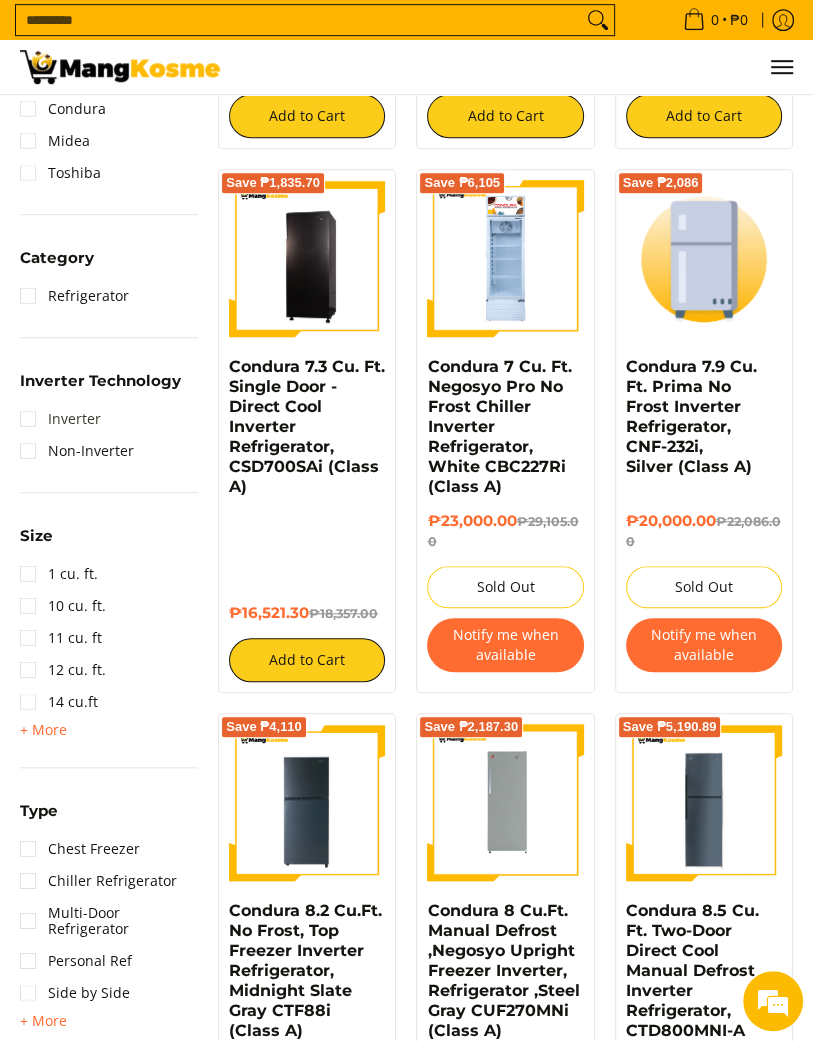 click on "Inverter" at bounding box center [60, 419] 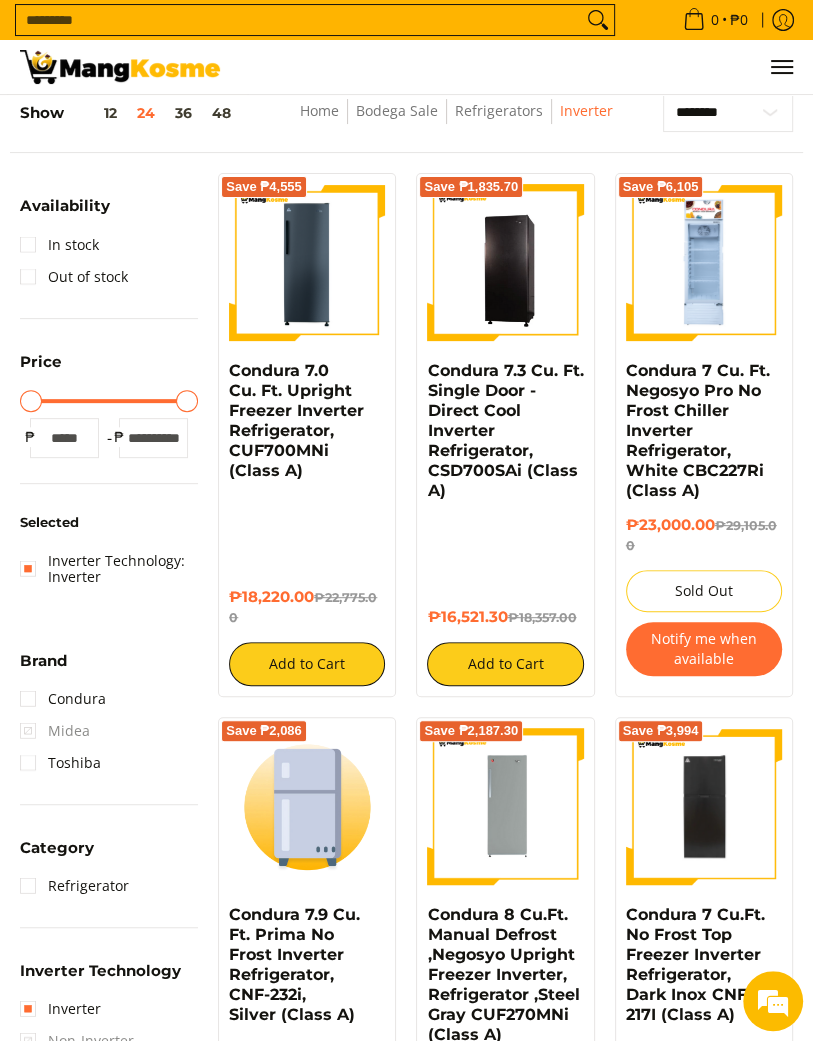 scroll, scrollTop: 176, scrollLeft: 0, axis: vertical 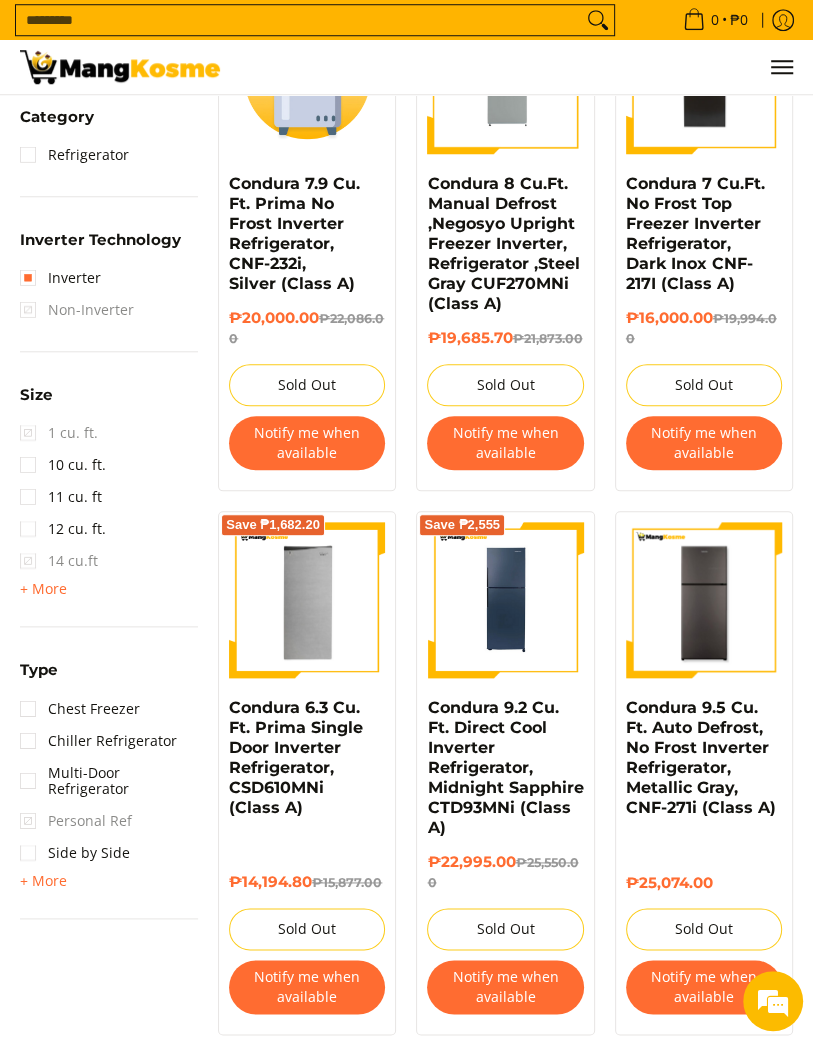 click on "+ More" at bounding box center (43, 881) 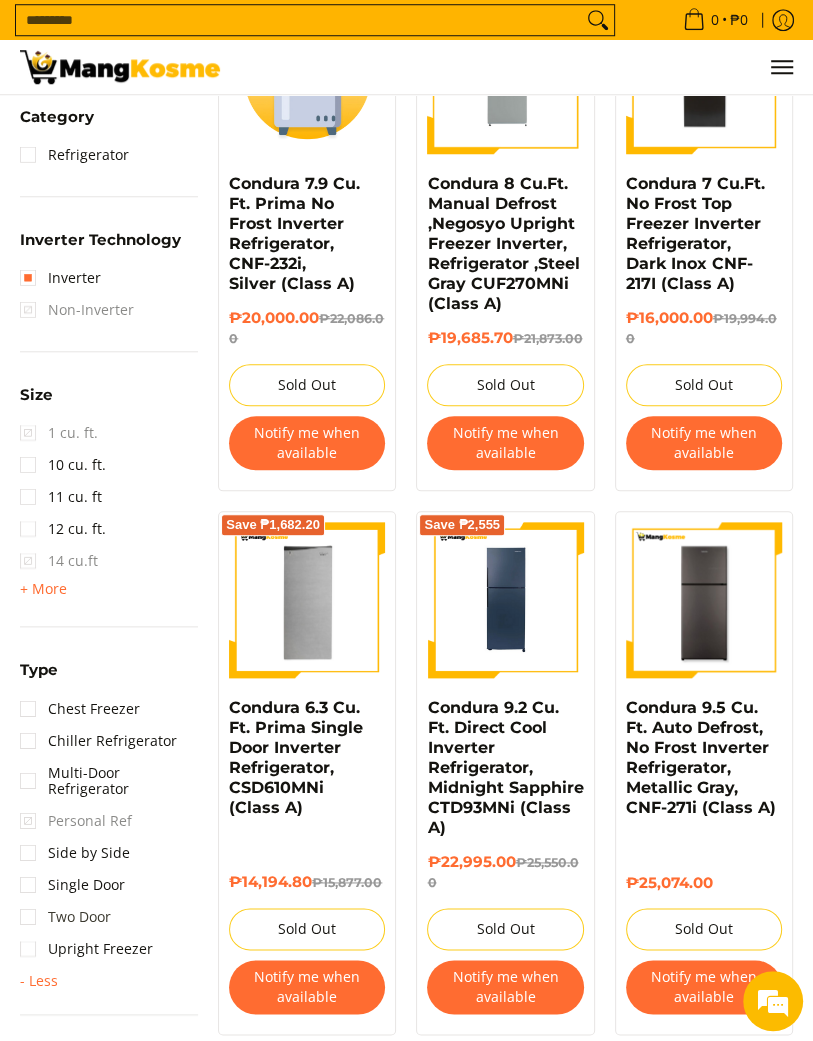 click on "Two Door" at bounding box center (65, 917) 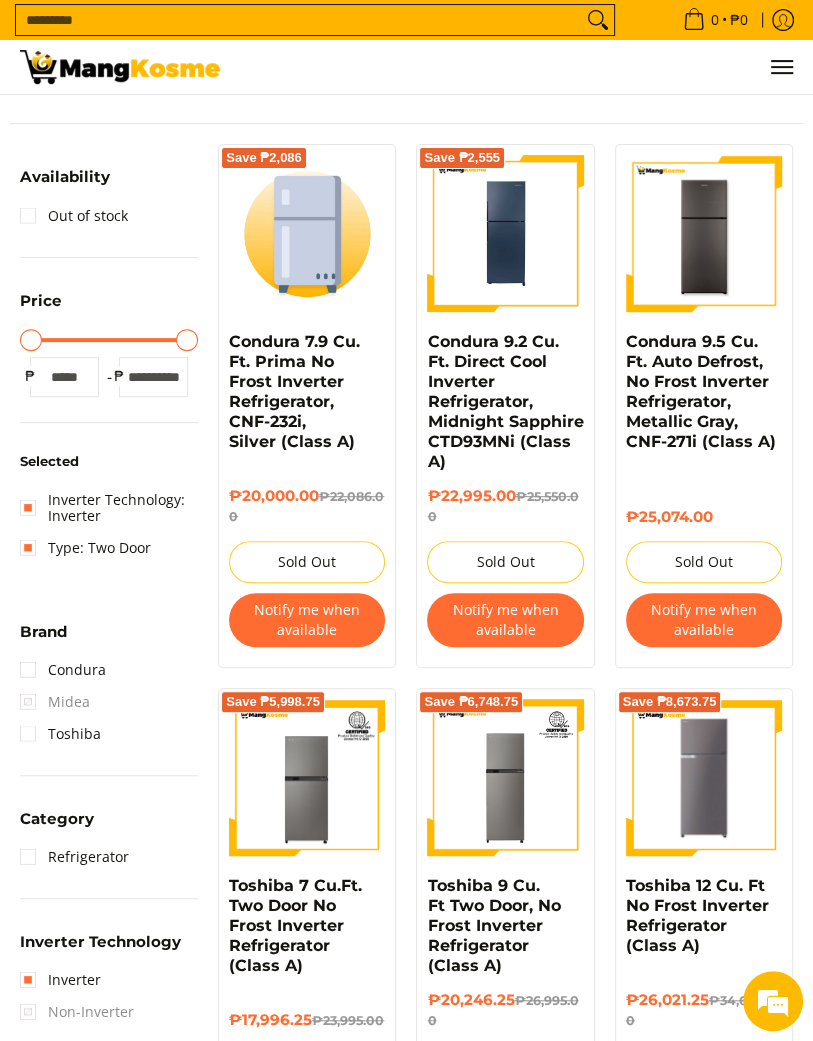 scroll, scrollTop: 176, scrollLeft: 0, axis: vertical 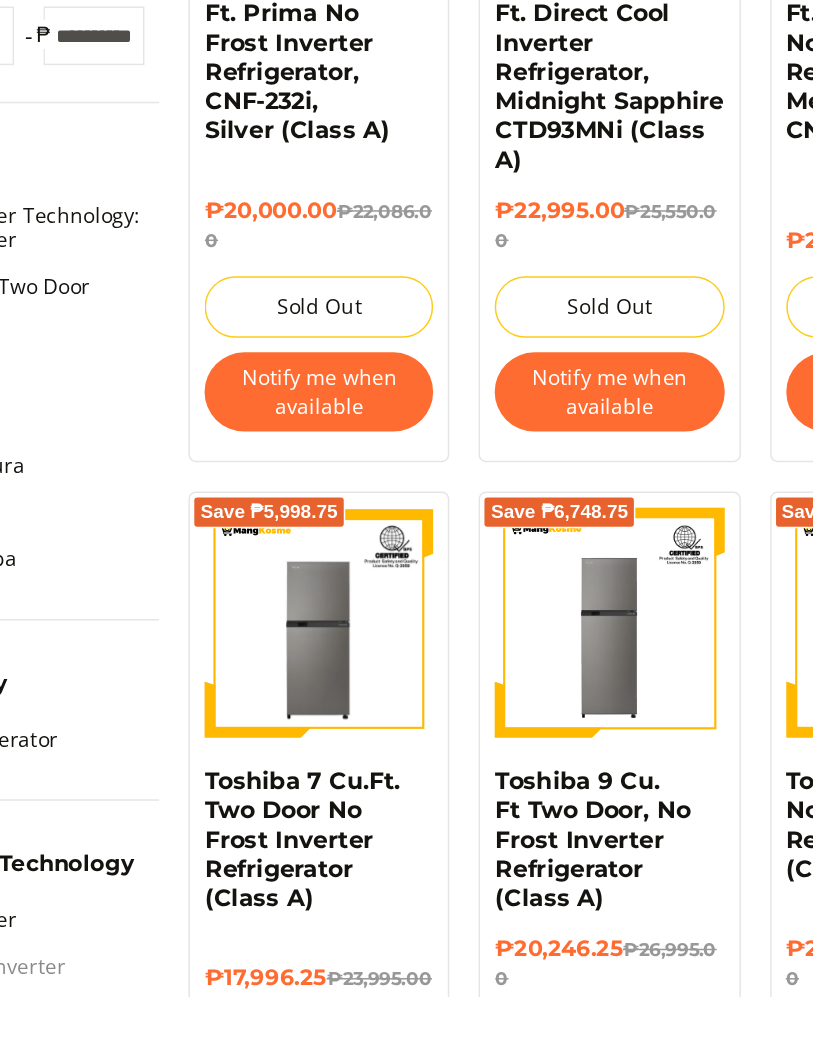 click at bounding box center [307, 785] 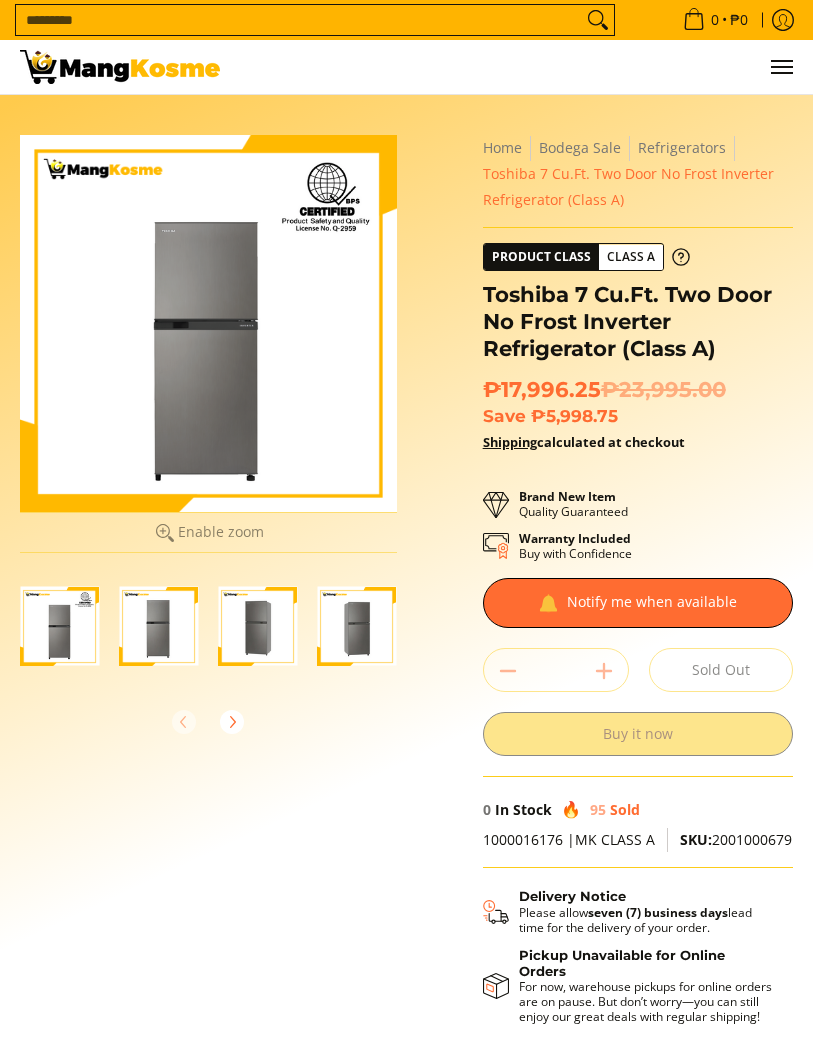 scroll, scrollTop: 0, scrollLeft: 0, axis: both 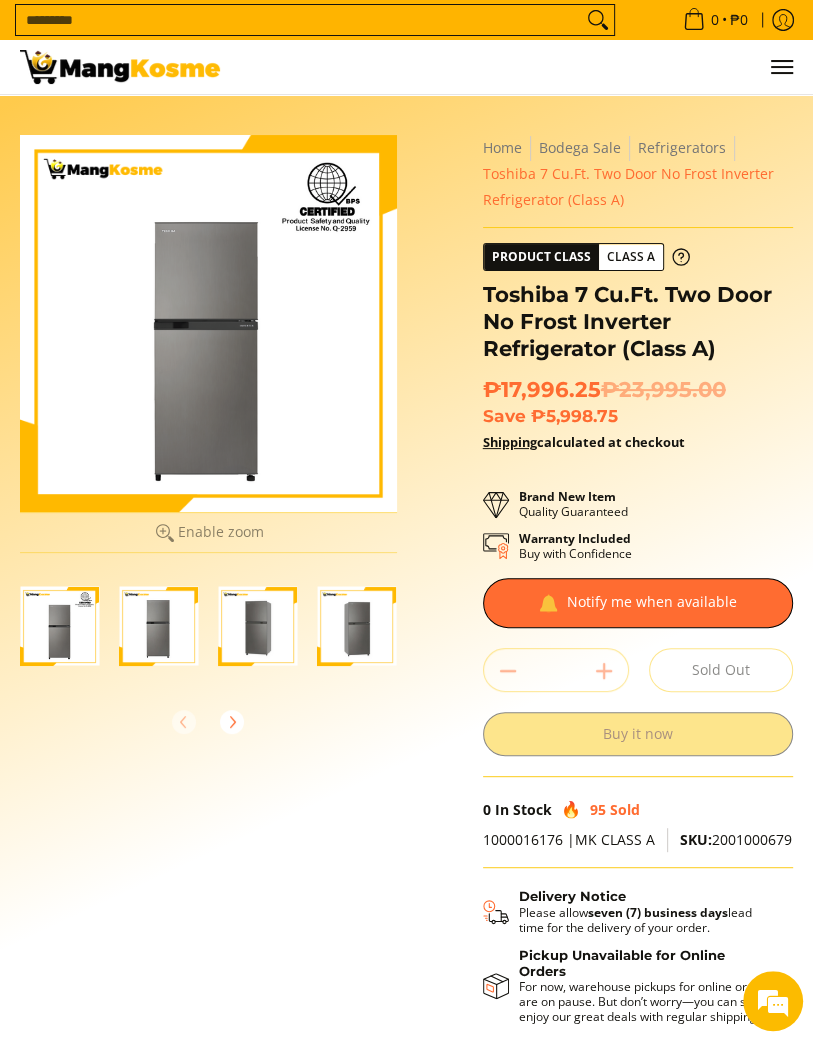 click at bounding box center [208, 323] 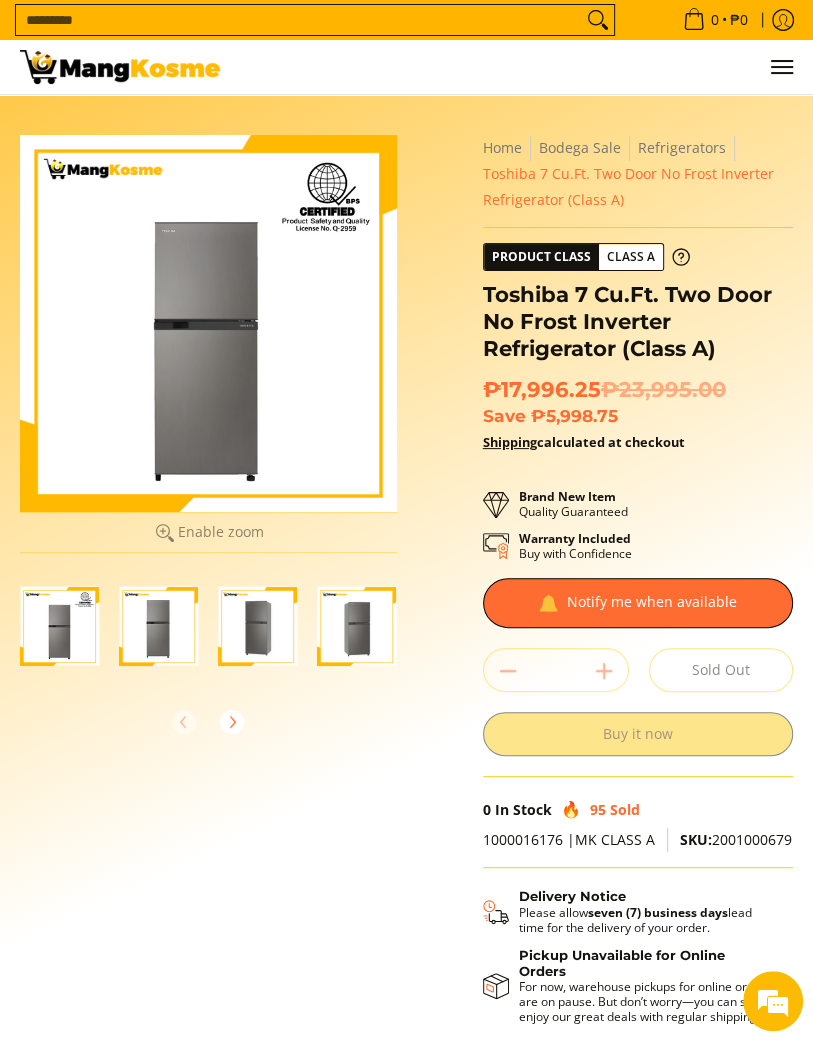 click 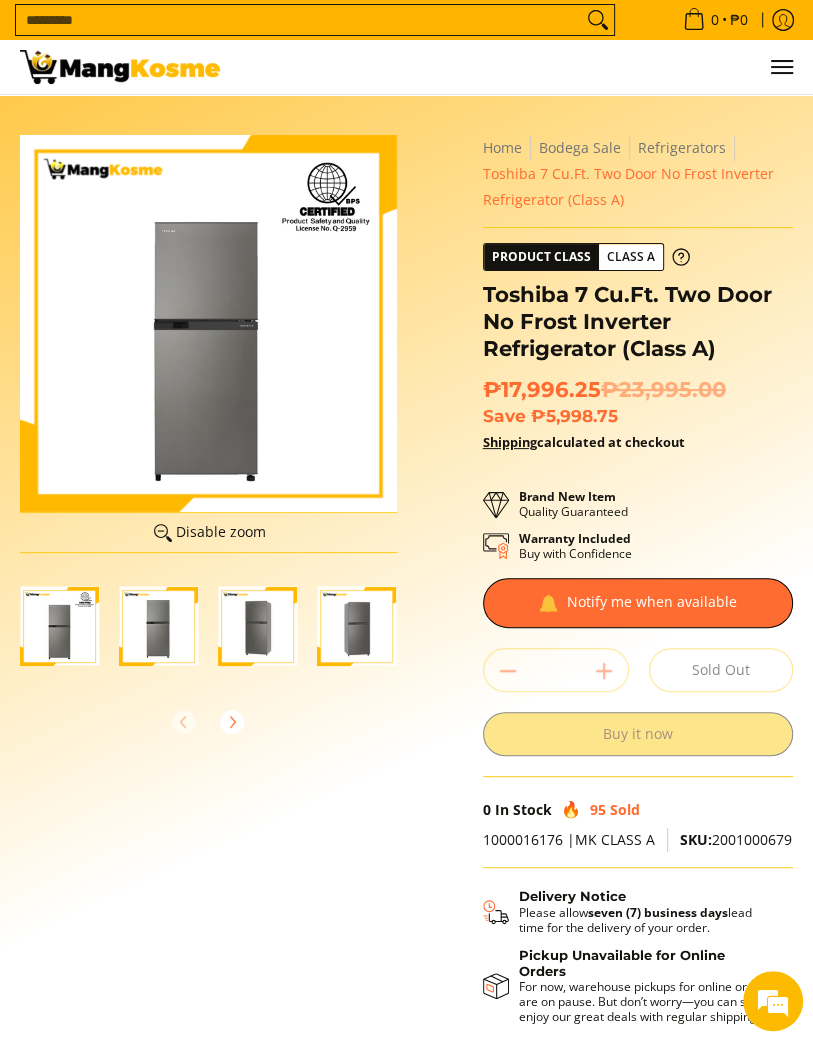 scroll, scrollTop: 0, scrollLeft: 0, axis: both 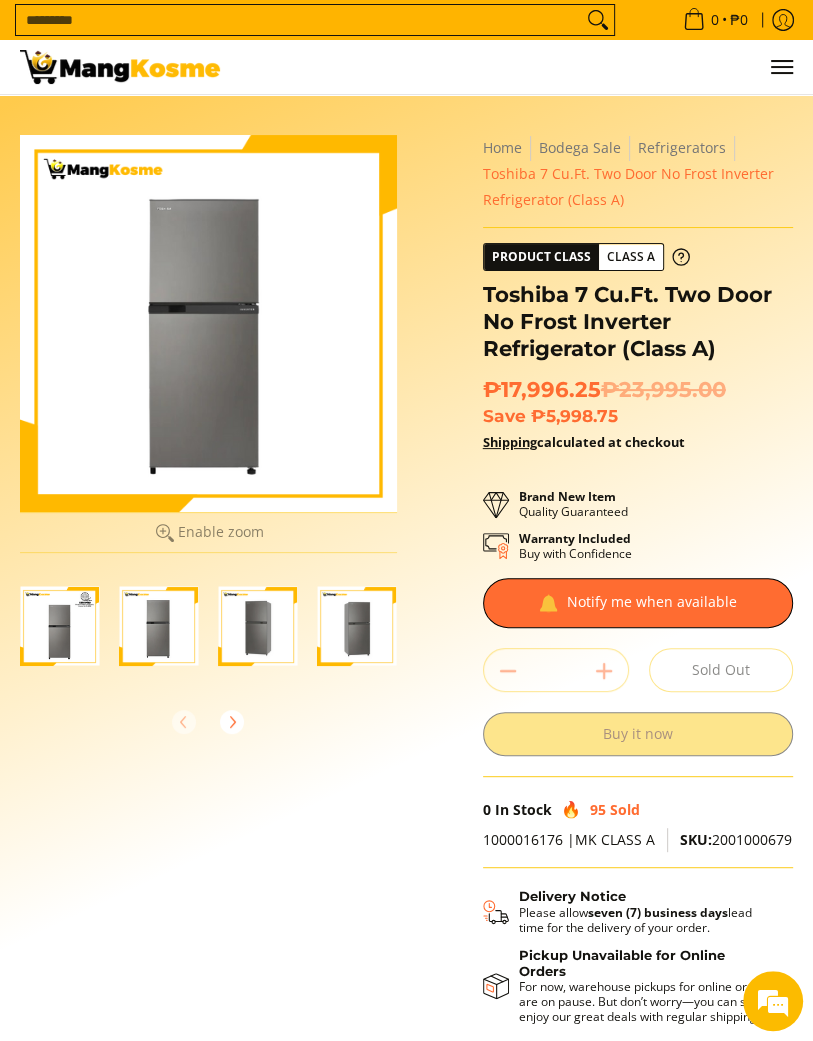 click at bounding box center (257, 626) 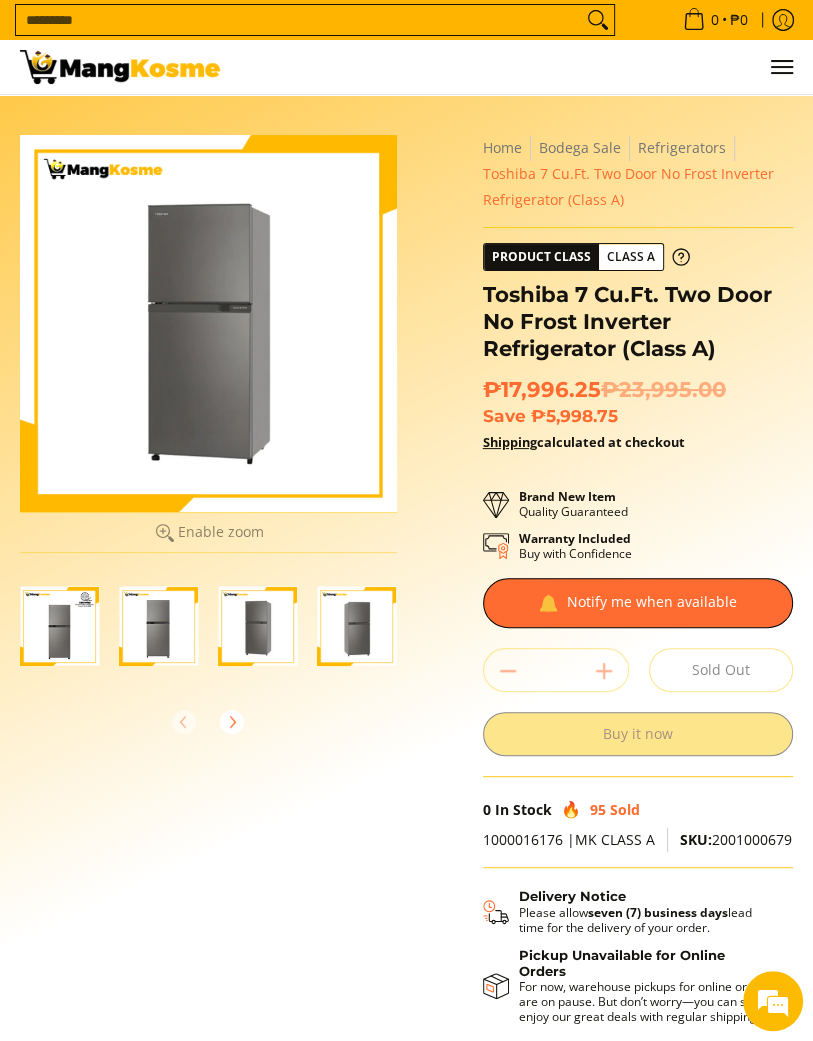 click at bounding box center [356, 626] 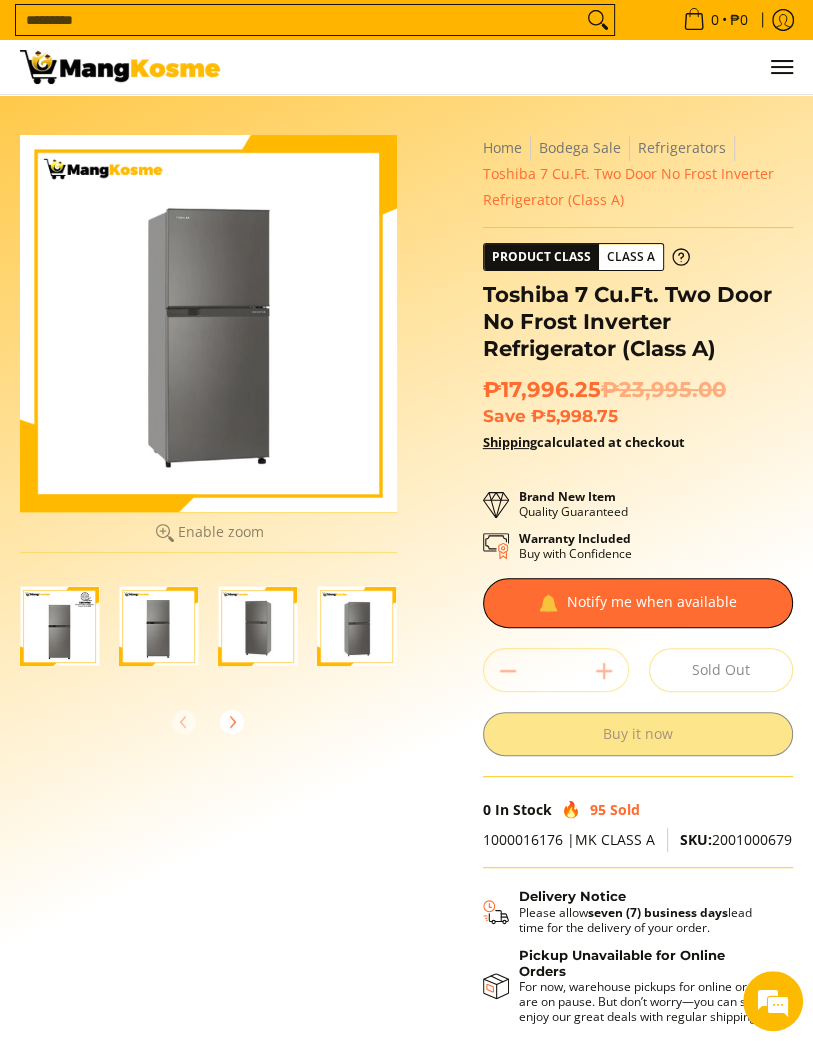 click at bounding box center [257, 626] 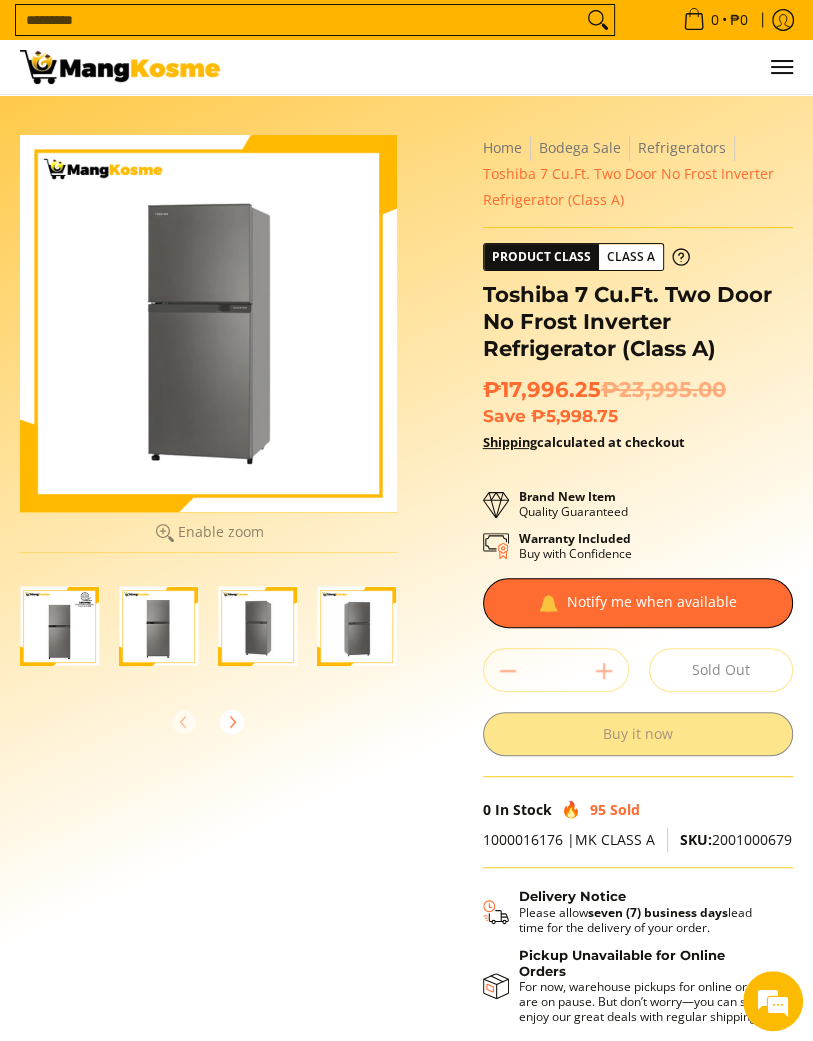 click at bounding box center [158, 626] 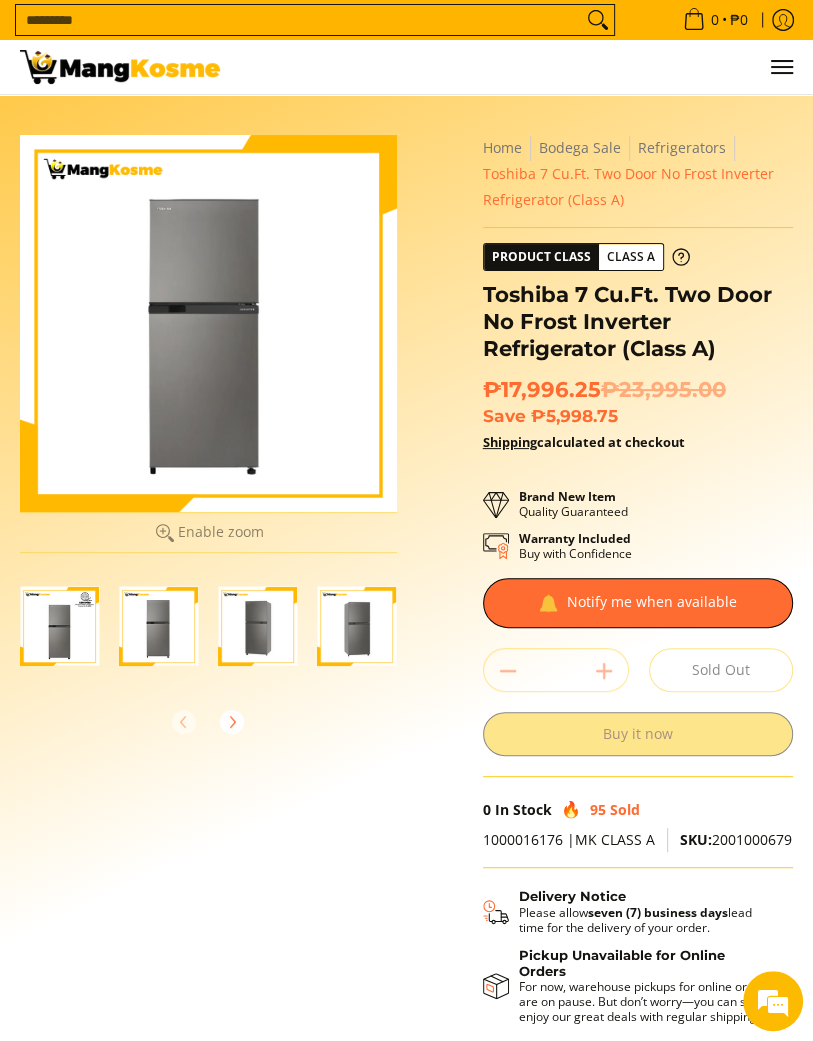 click at bounding box center [59, 626] 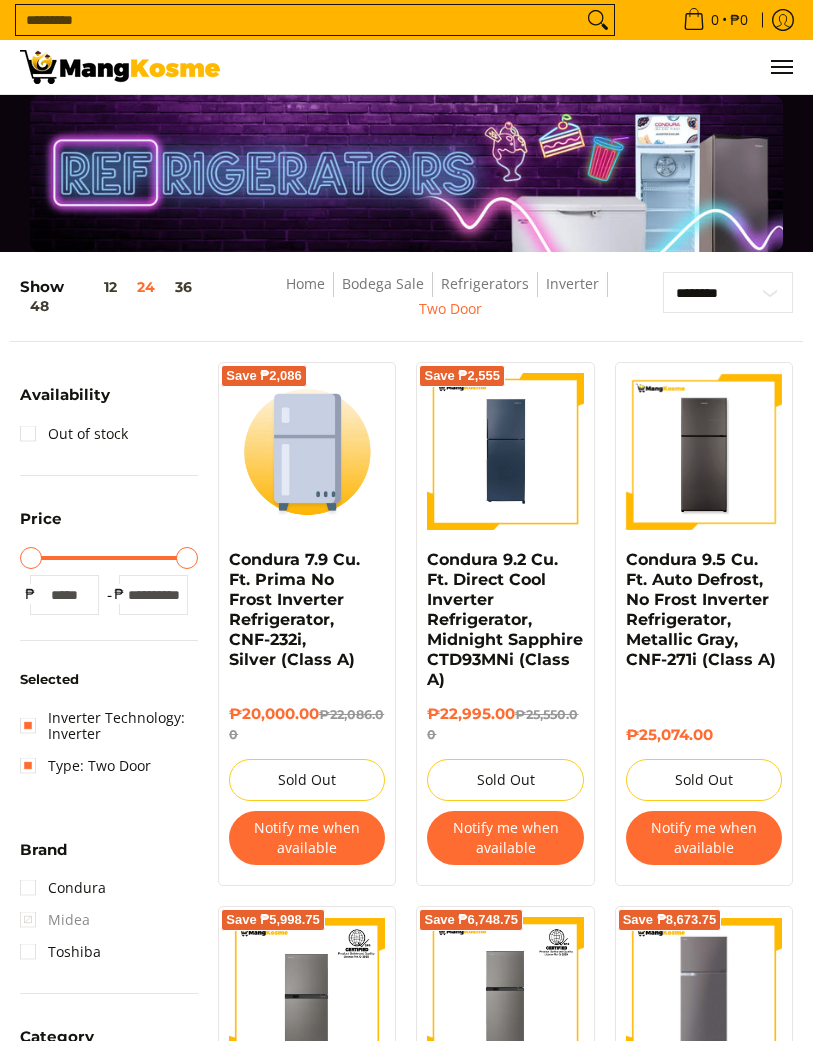 scroll, scrollTop: 221, scrollLeft: 0, axis: vertical 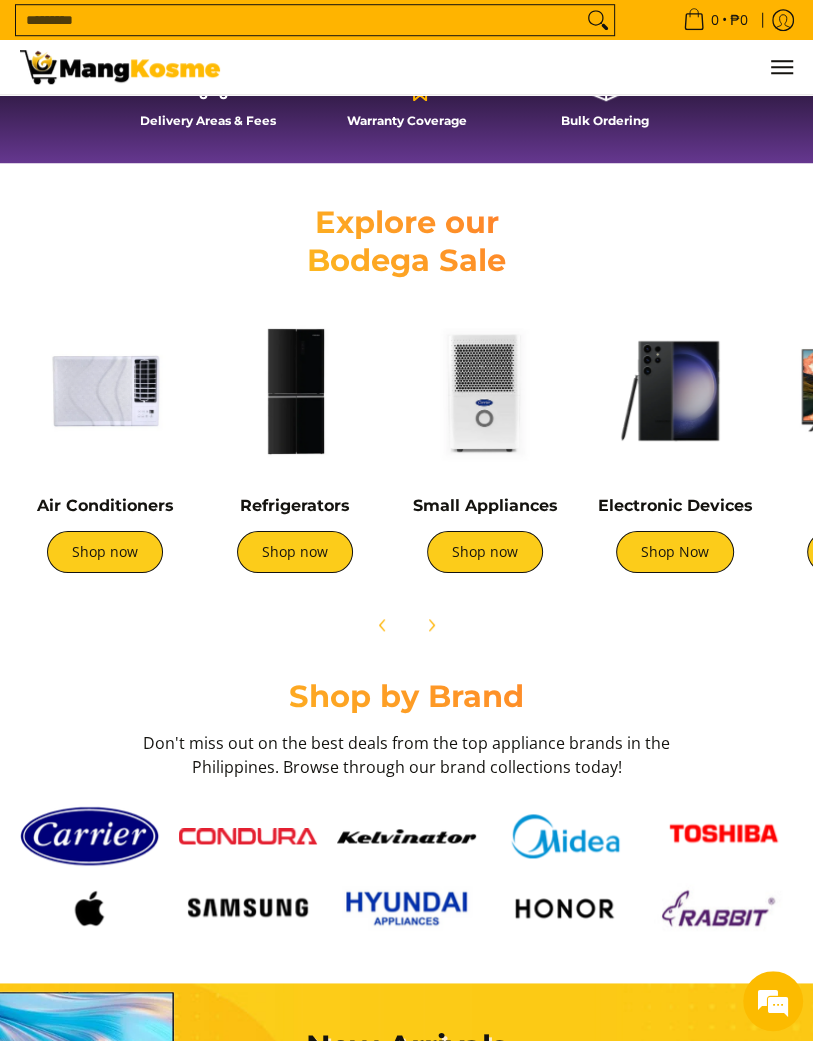 click on "Shop Now" at bounding box center (675, 552) 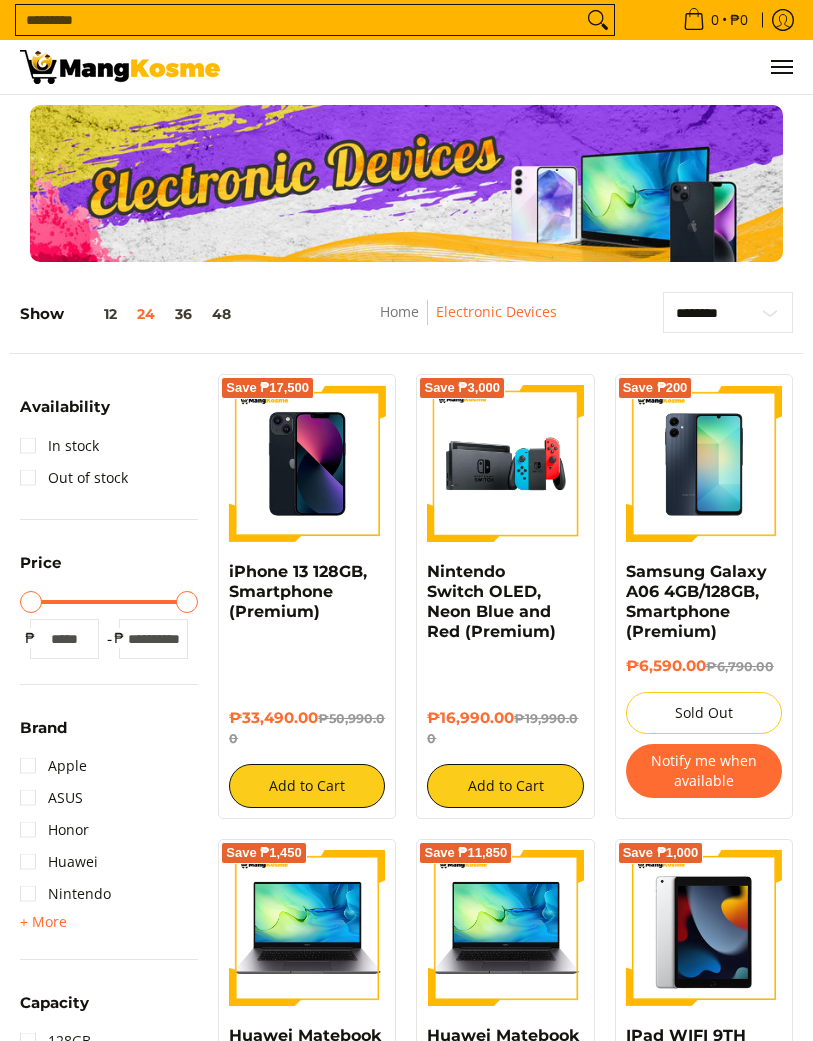 scroll, scrollTop: 0, scrollLeft: 0, axis: both 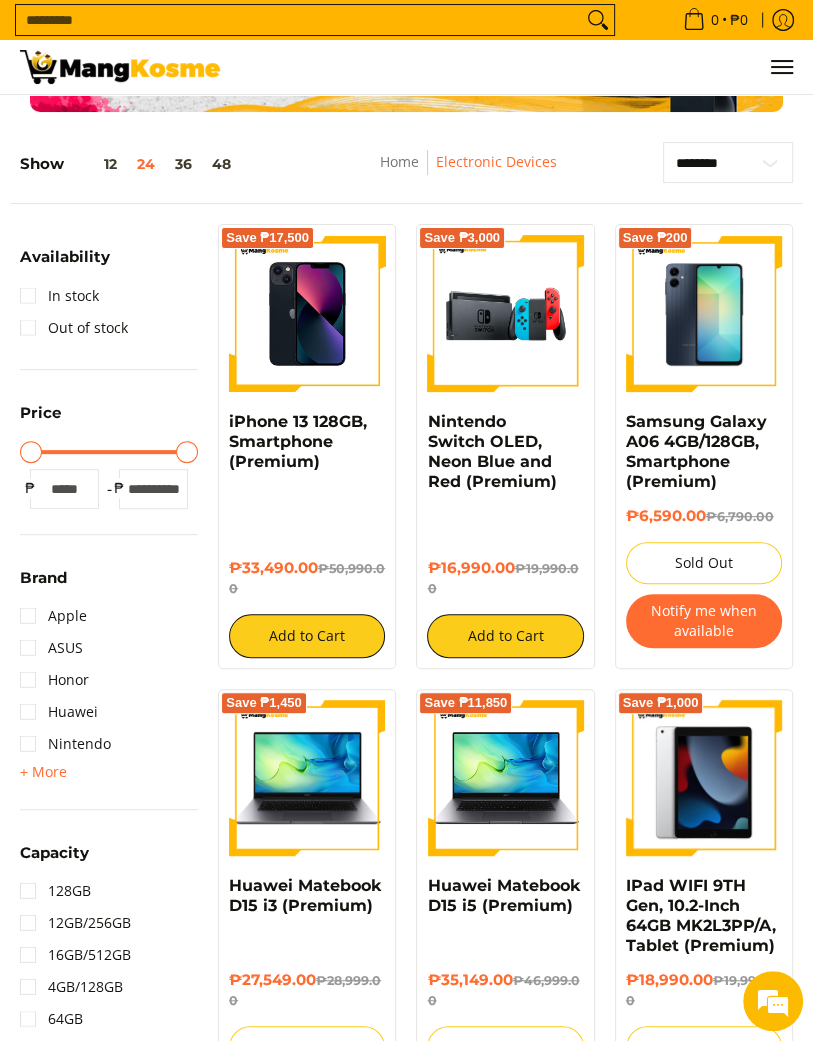 click on "₱33,490.00  ₱50,990.00
Add to Cart" at bounding box center (307, 572) 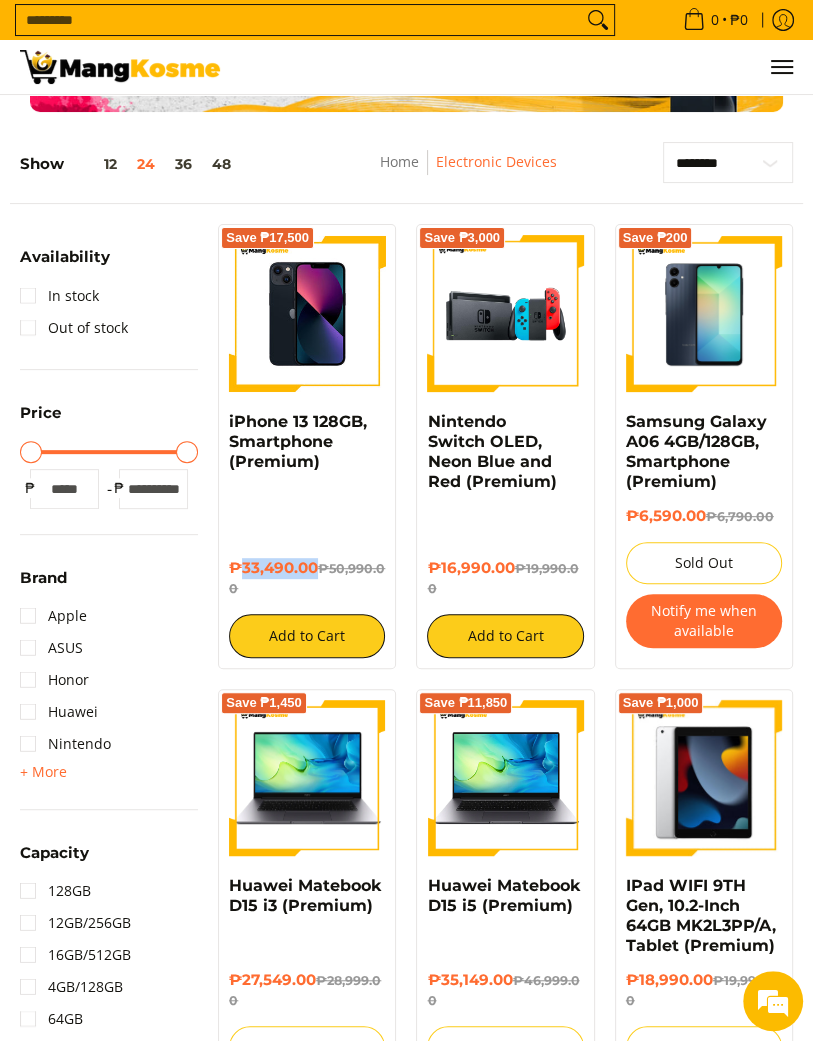 click on "**********" at bounding box center [406, 2189] 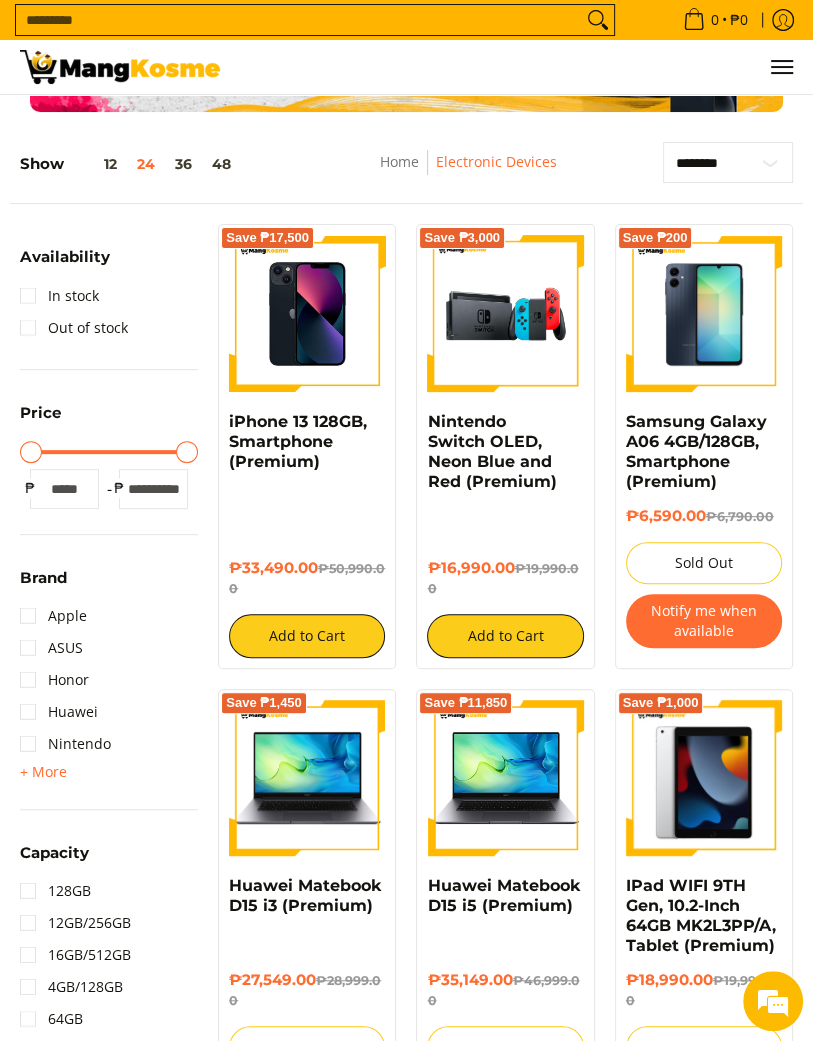 click at bounding box center [307, 313] 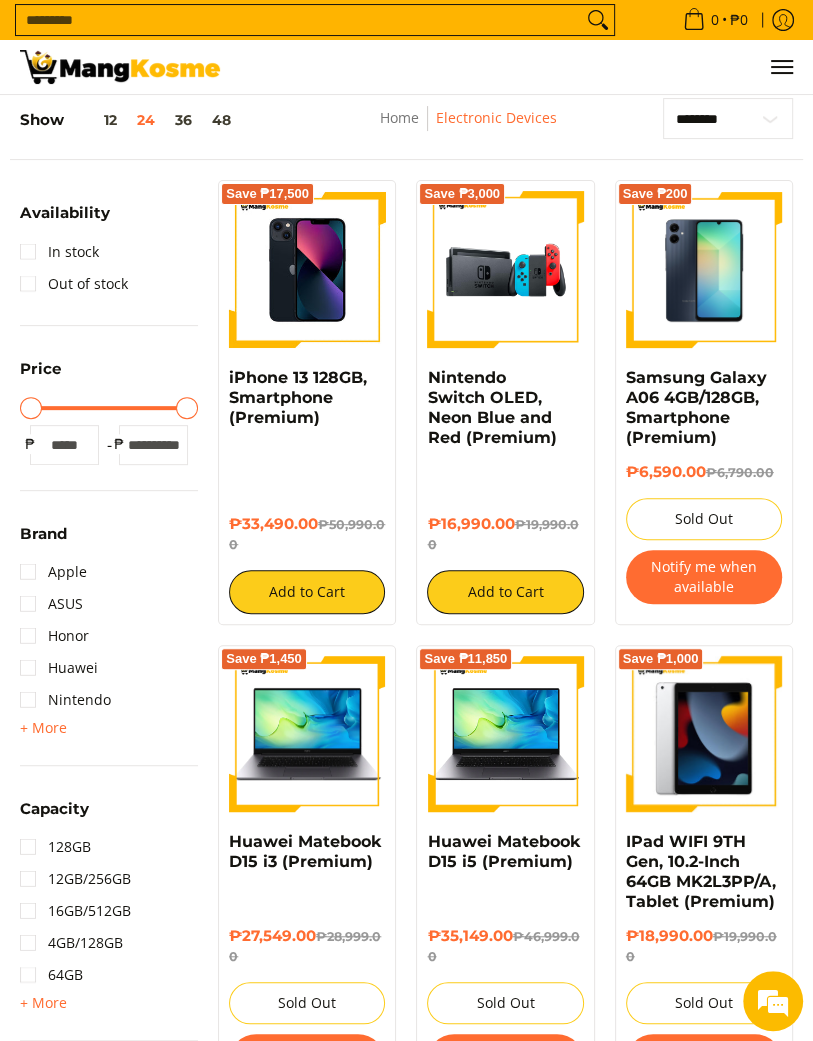 scroll, scrollTop: 234, scrollLeft: 0, axis: vertical 